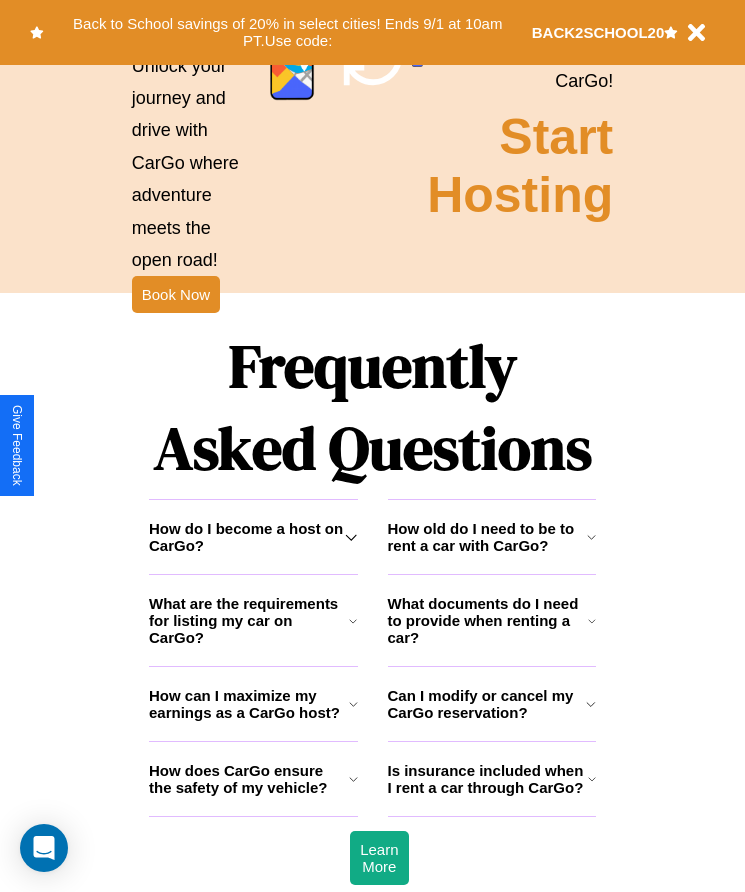 scroll, scrollTop: 2608, scrollLeft: 0, axis: vertical 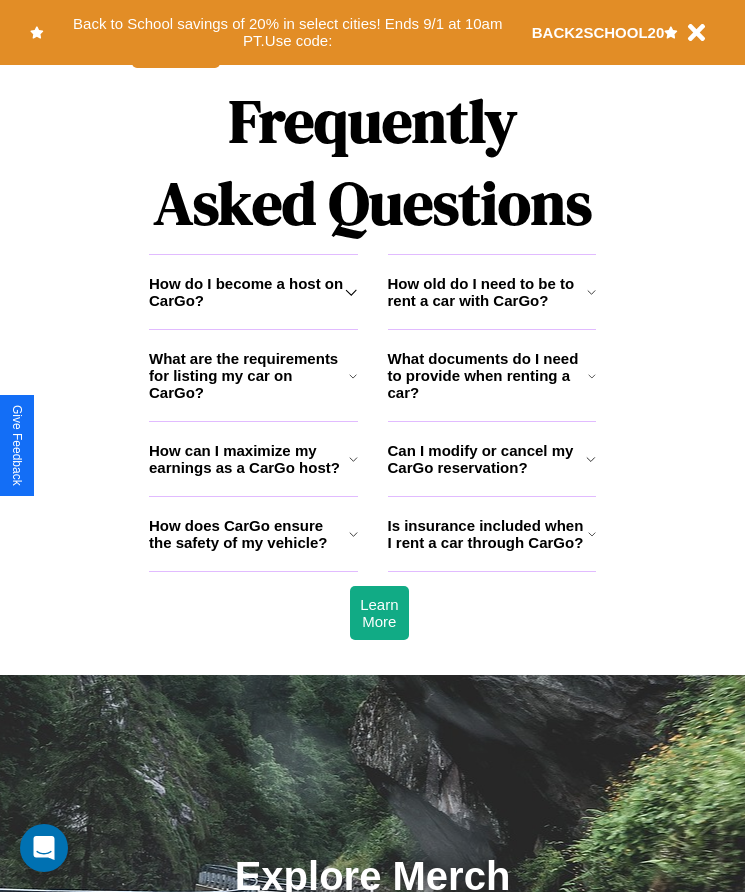 click 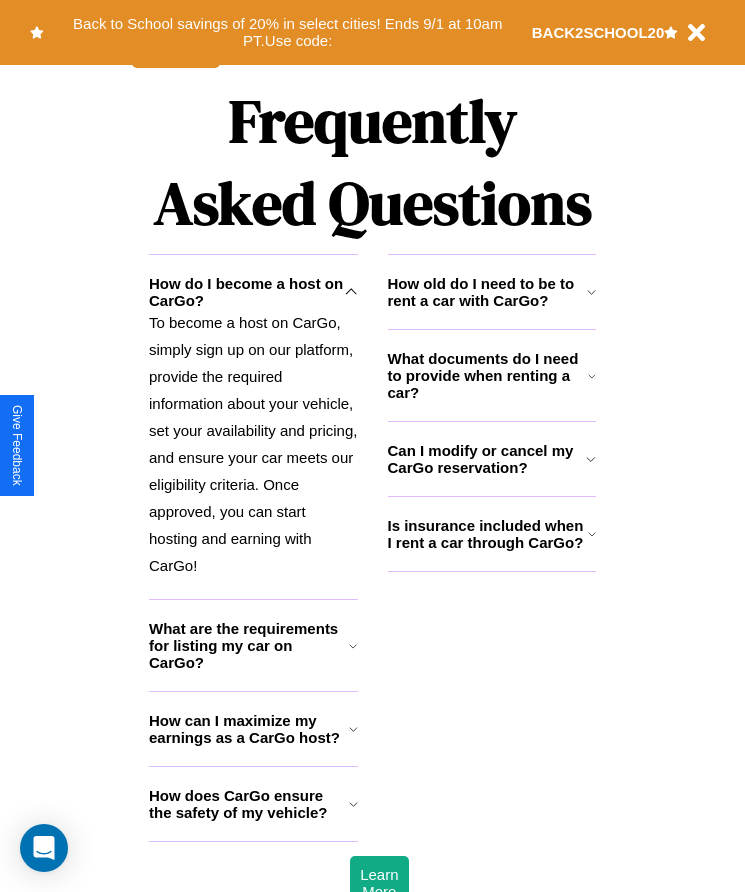 click 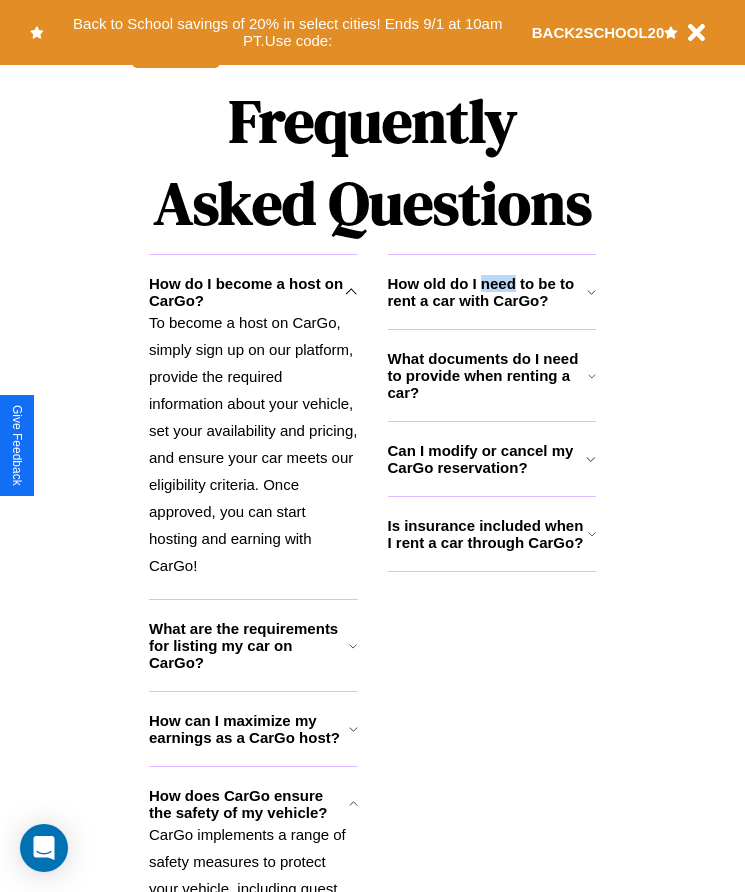 click on "How old do I need to be to rent a car with CarGo?" at bounding box center [487, 292] 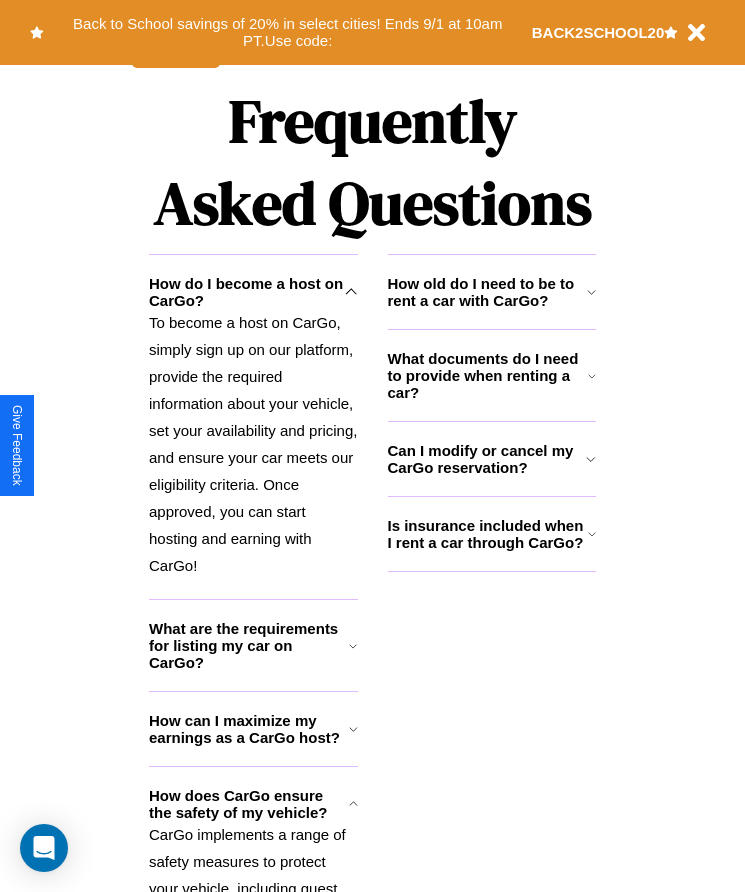 click 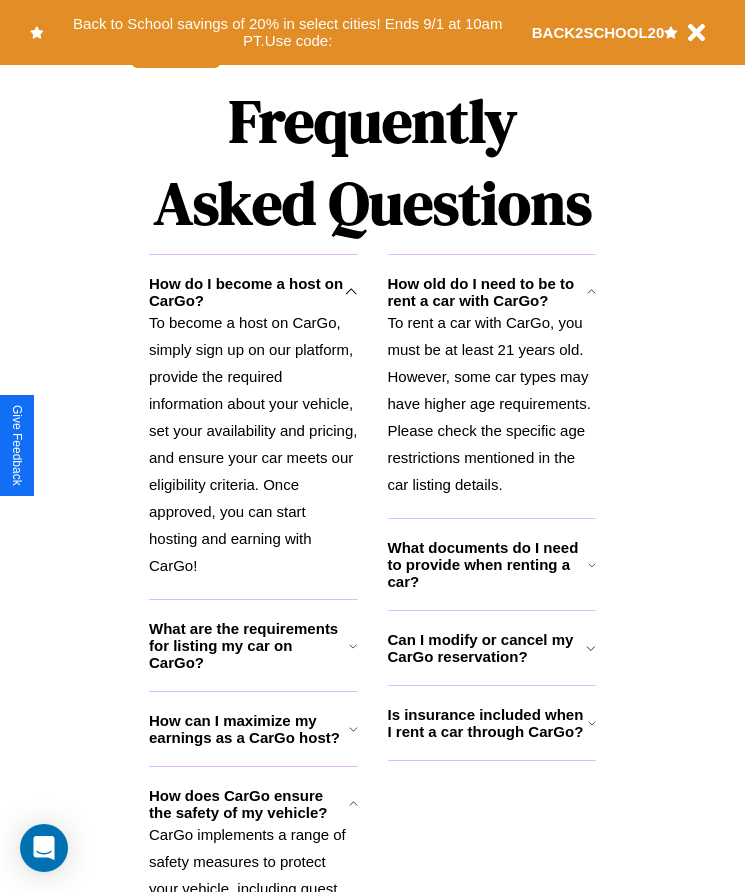 click on "What are the requirements for listing my car on CarGo?" at bounding box center (249, 645) 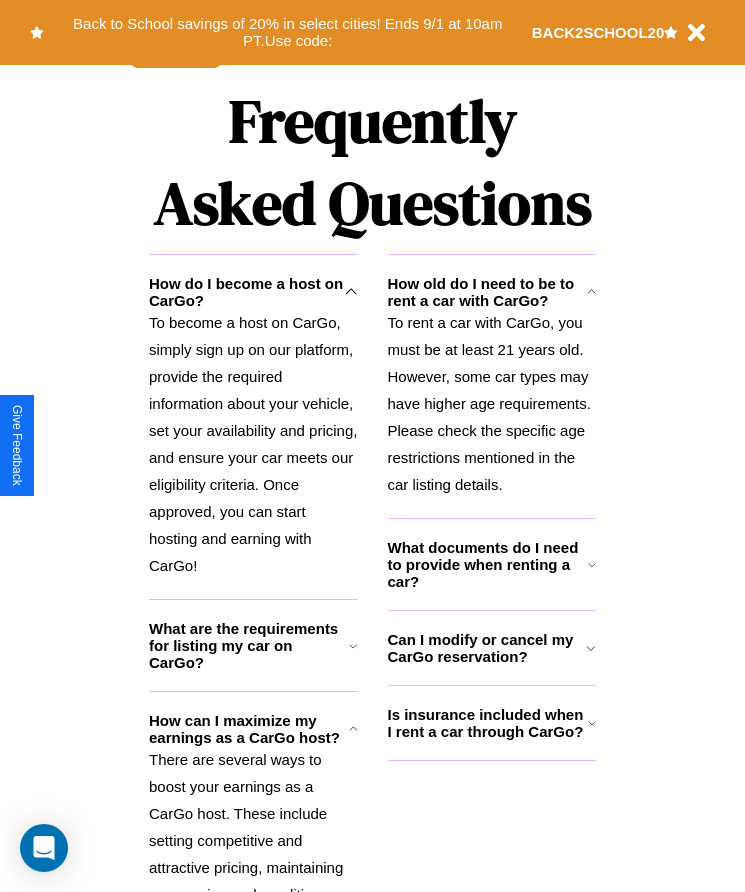 scroll, scrollTop: 334, scrollLeft: 0, axis: vertical 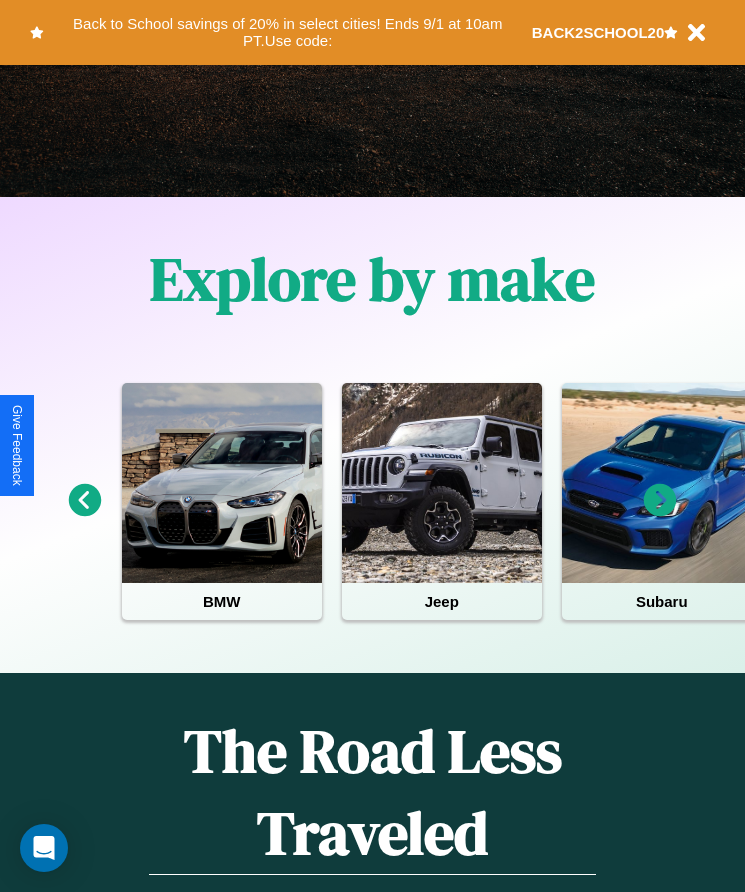 click 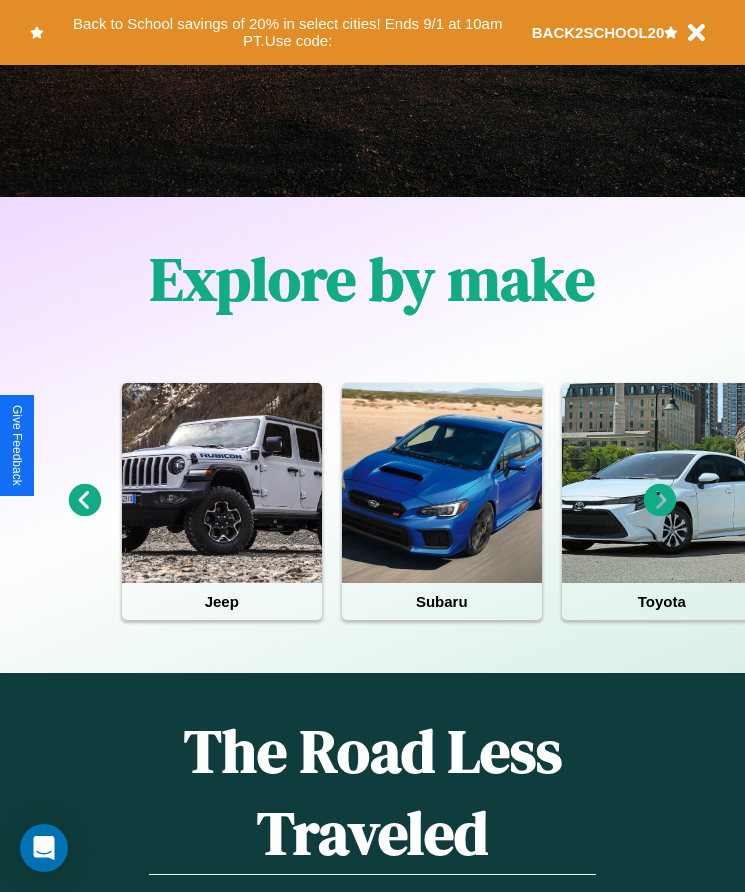click 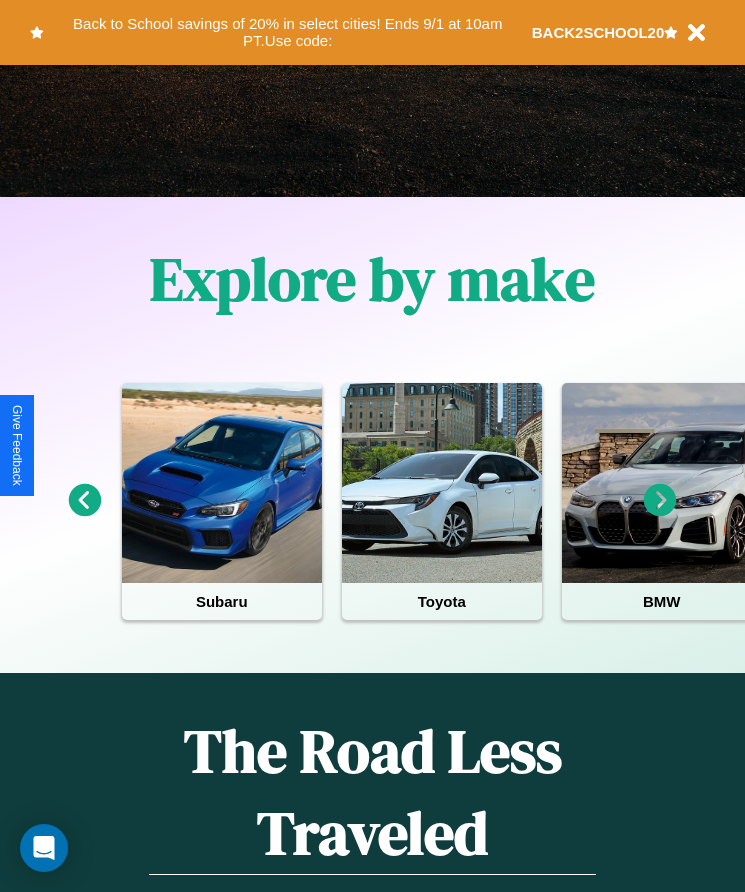 click 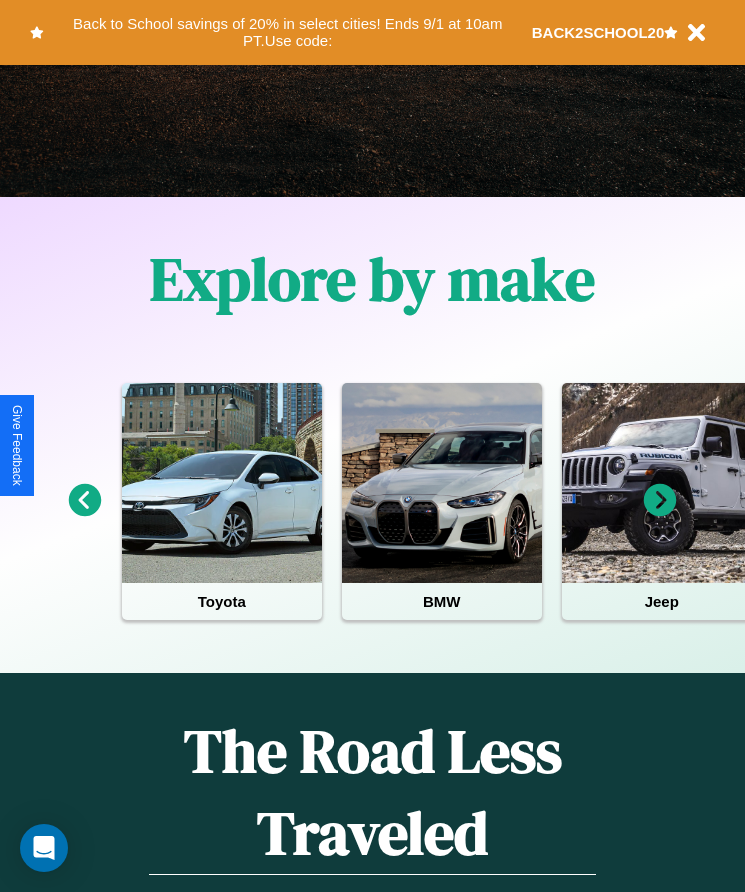 click 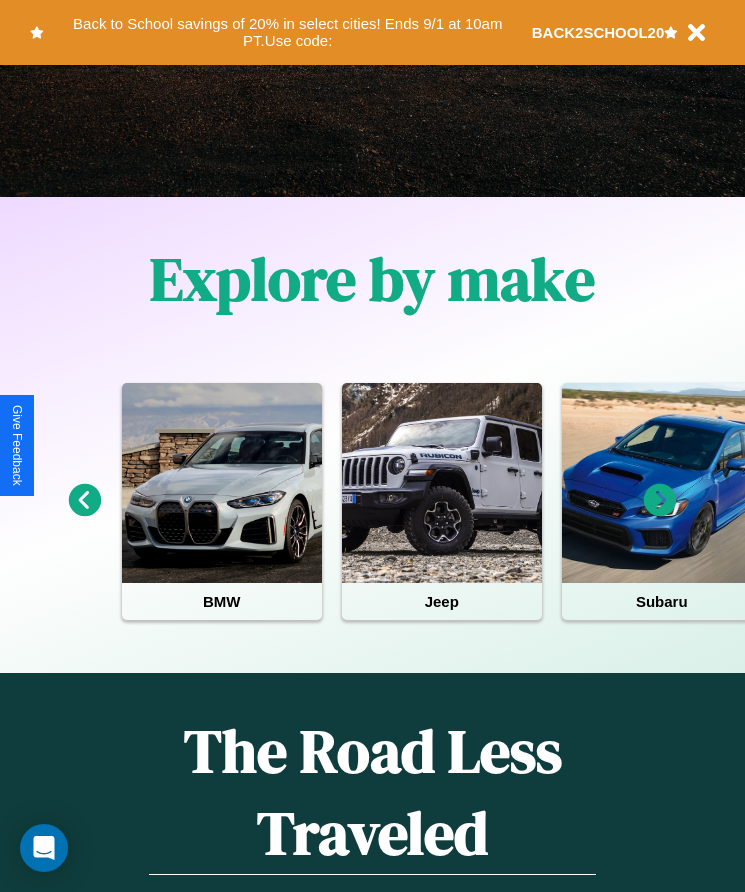 click 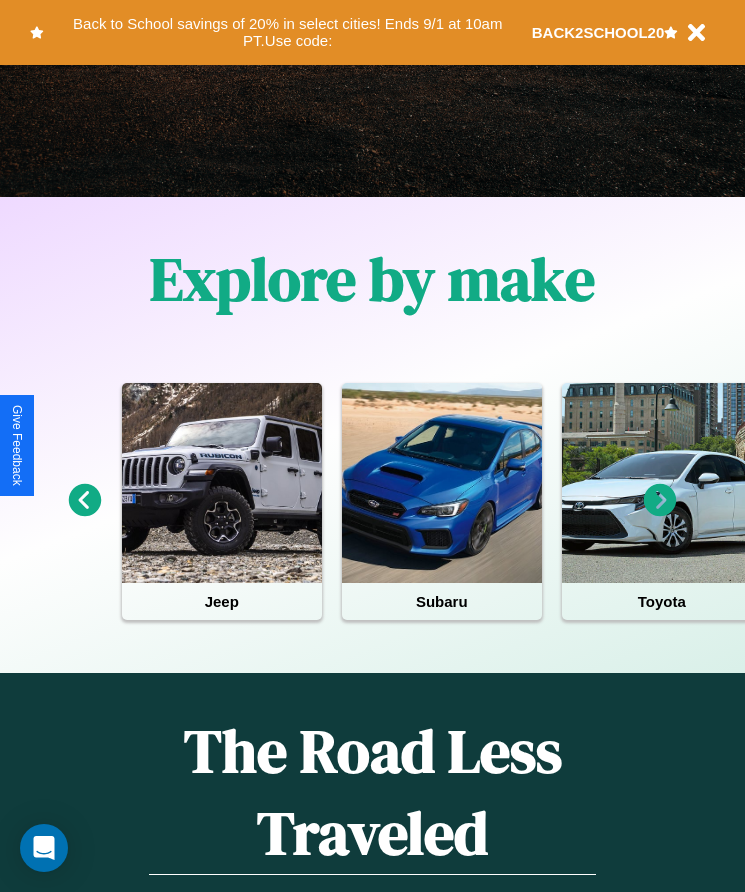 click 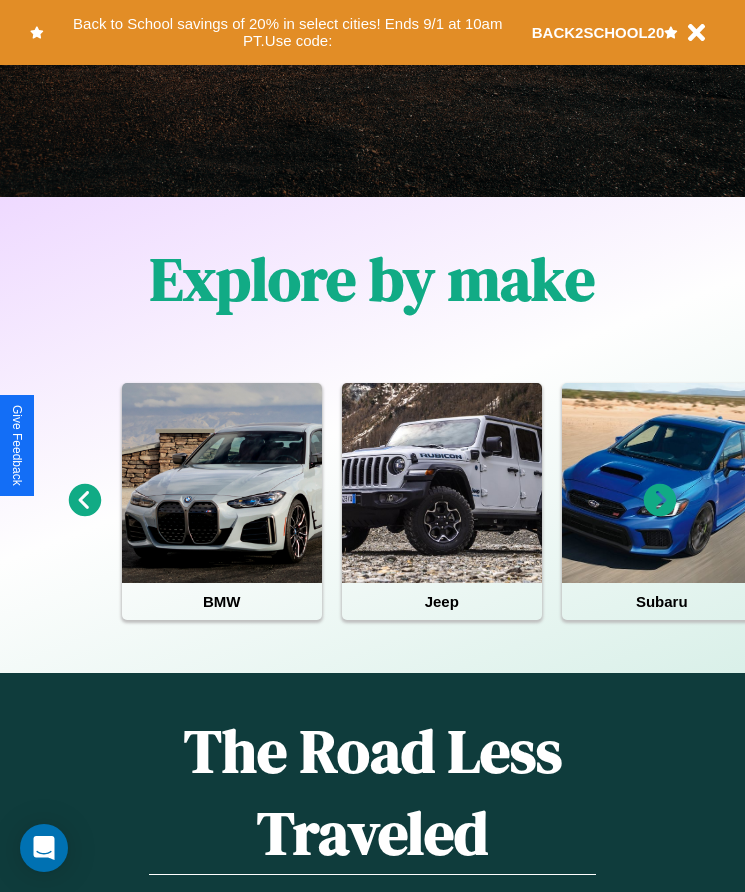 click 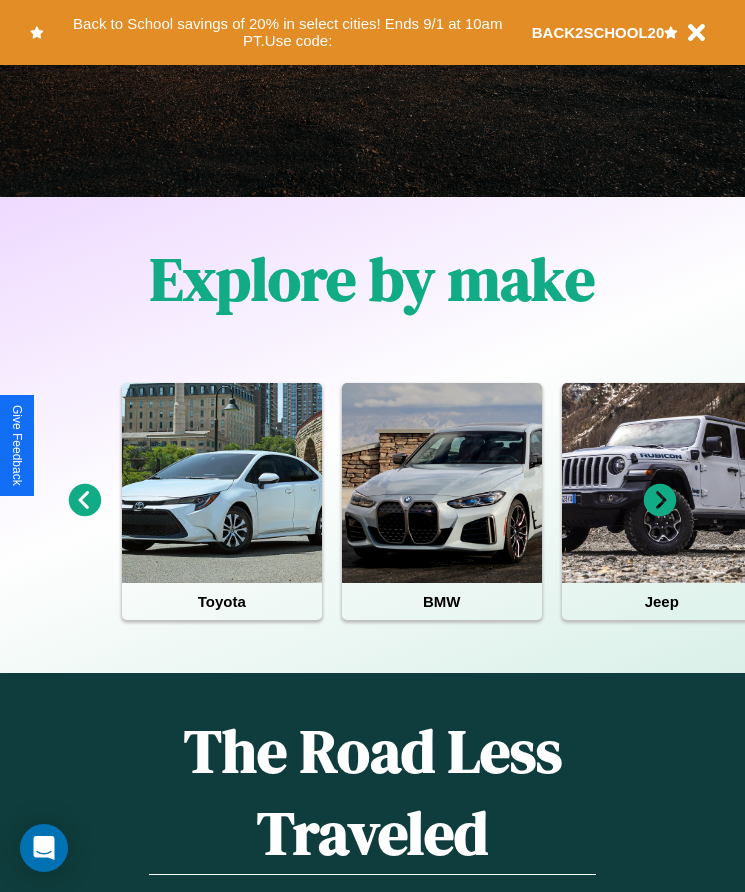 click 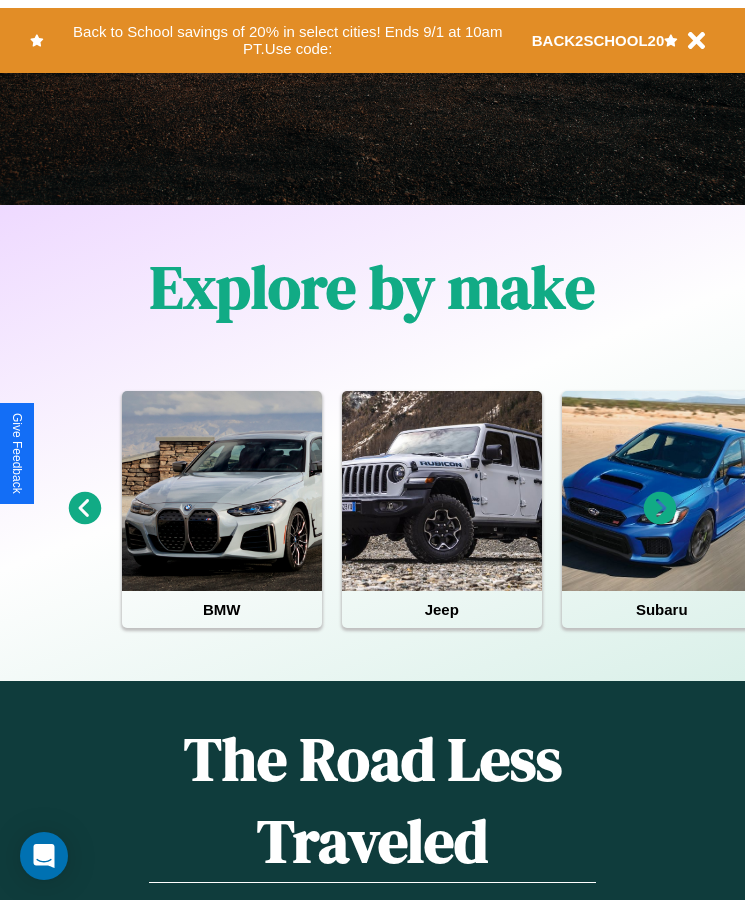 scroll, scrollTop: 0, scrollLeft: 0, axis: both 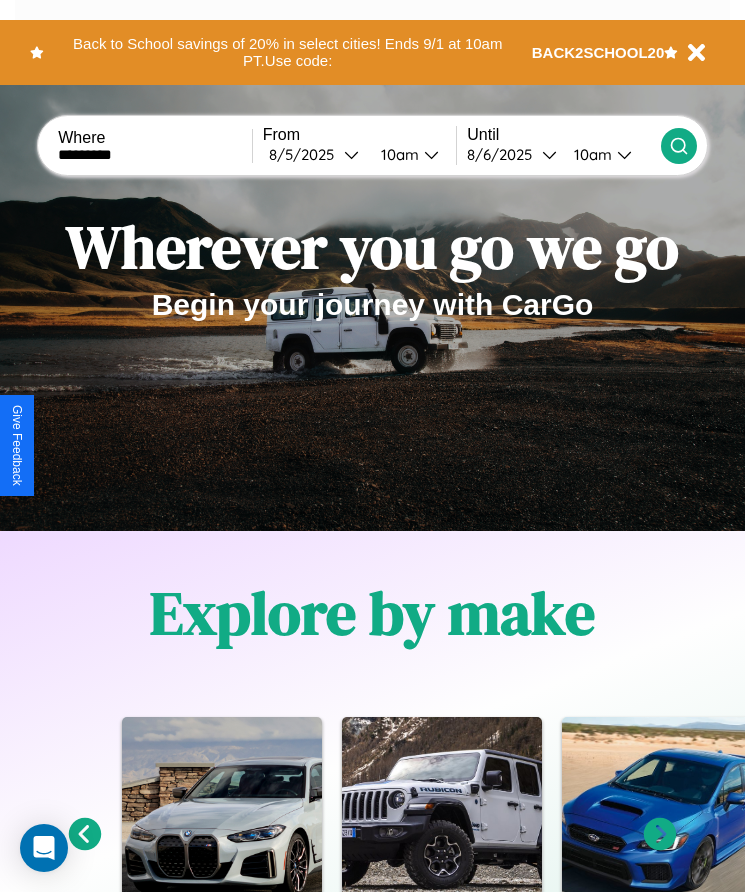 type on "*********" 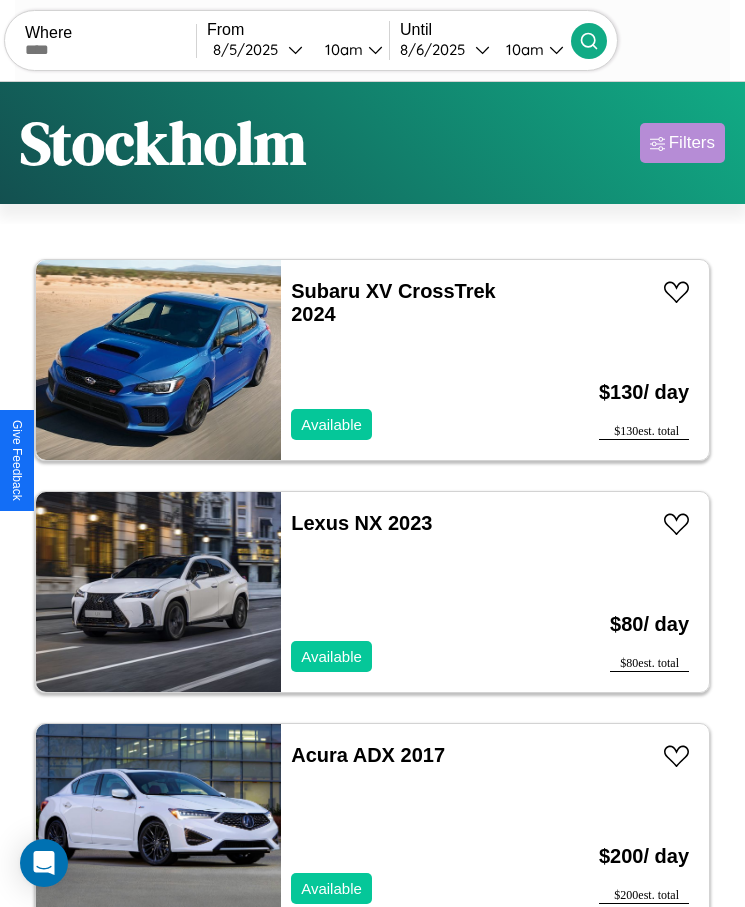 click on "Filters" at bounding box center [692, 143] 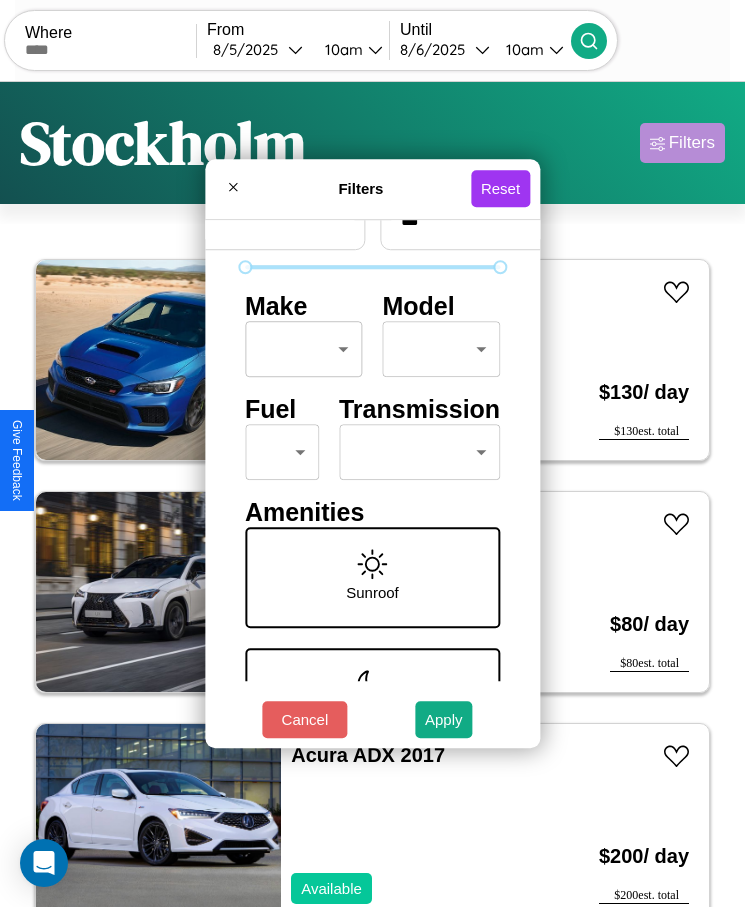 scroll, scrollTop: 85, scrollLeft: 0, axis: vertical 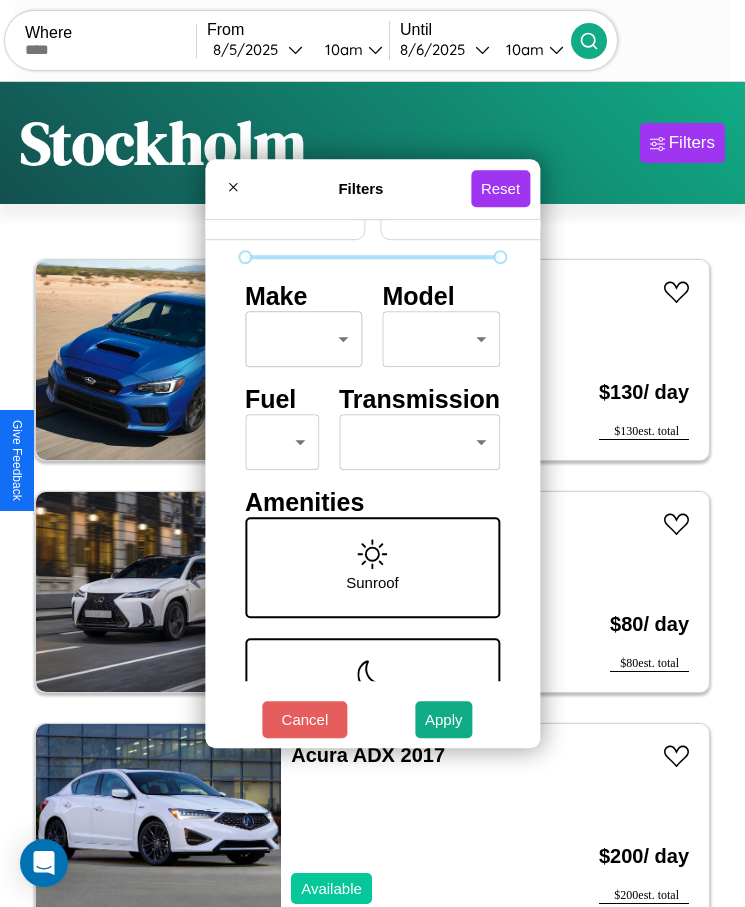 click on "CarGo Where From [DATE] [TIME] Until [DATE] [TIME] Become a Host Login Sign Up [CITY] Filters 130  cars in this area These cars can be picked up in this city. Subaru   XV CrossTrek   2024 Available $ 130  / day $ 130  est. total Lexus   NX   2023 Available $ 80  / day $ 80  est. total Acura   ADX   2017 Available $ 200  / day $ 200  est. total Mazda   Mazda5   2017 Unavailable $ 150  / day $ 150  est. total Mercedes   B-Class   2024 Available $ 180  / day $ 180  est. total Ford   Medford Steel   2022 Available $ 70  / day $ 70  est. total Ford   Milford Welding & Manufacturing Inc.   2024 Unavailable $ 120  / day $ 120  est. total Subaru   BRZ   2022 Available $ 180  / day $ 180  est. total Maserati   Quattroporte   2024 Available $ 110  / day $ 110  est. total Mazda   Mazda5   2014 Available $ 120  / day $ 120  est. total Fiat   500X   2016 Available $ 150  / day $ 150  est. total Dodge   Charger   2014 Available $ 40  / day $ 40  est. total Dodge   Charger   2020 Available $ 90  / day $ 90     $" at bounding box center (372, 478) 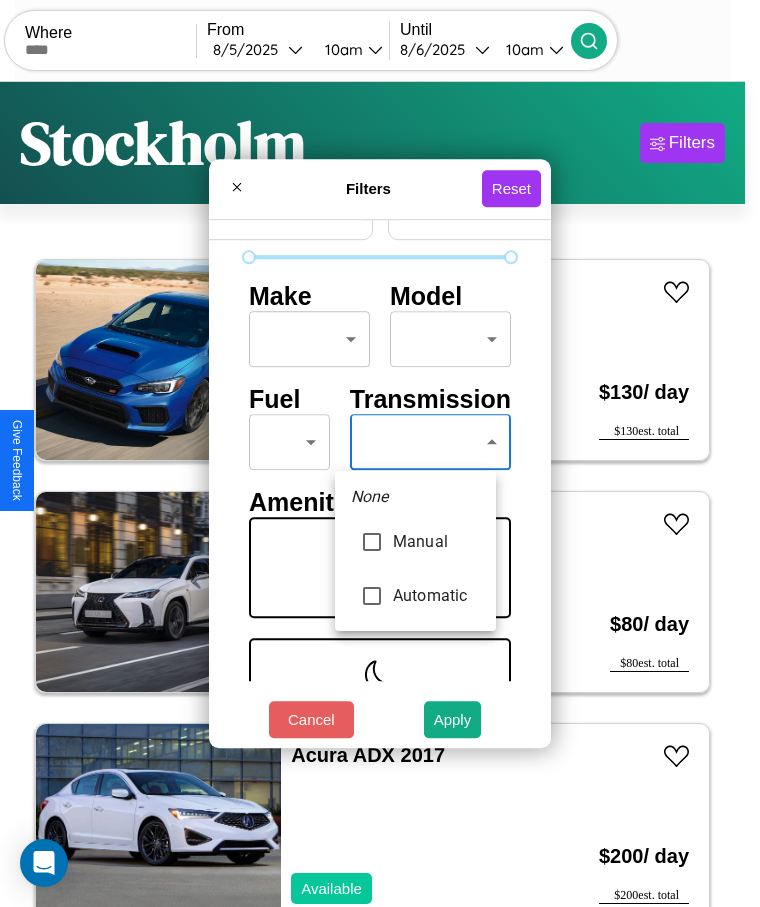 type on "*********" 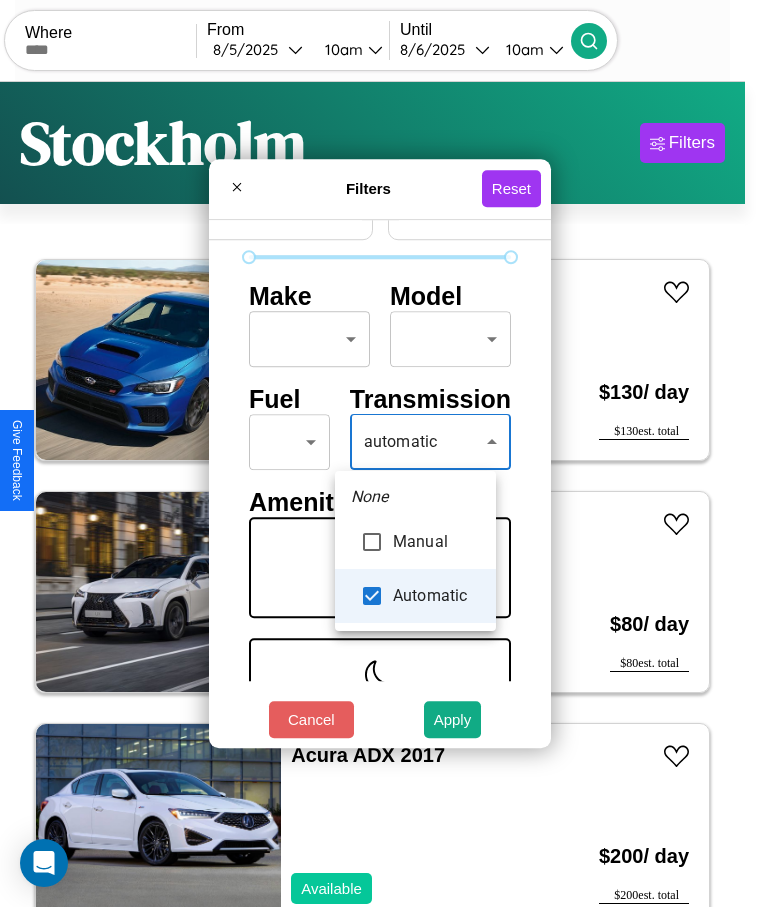 click at bounding box center (380, 453) 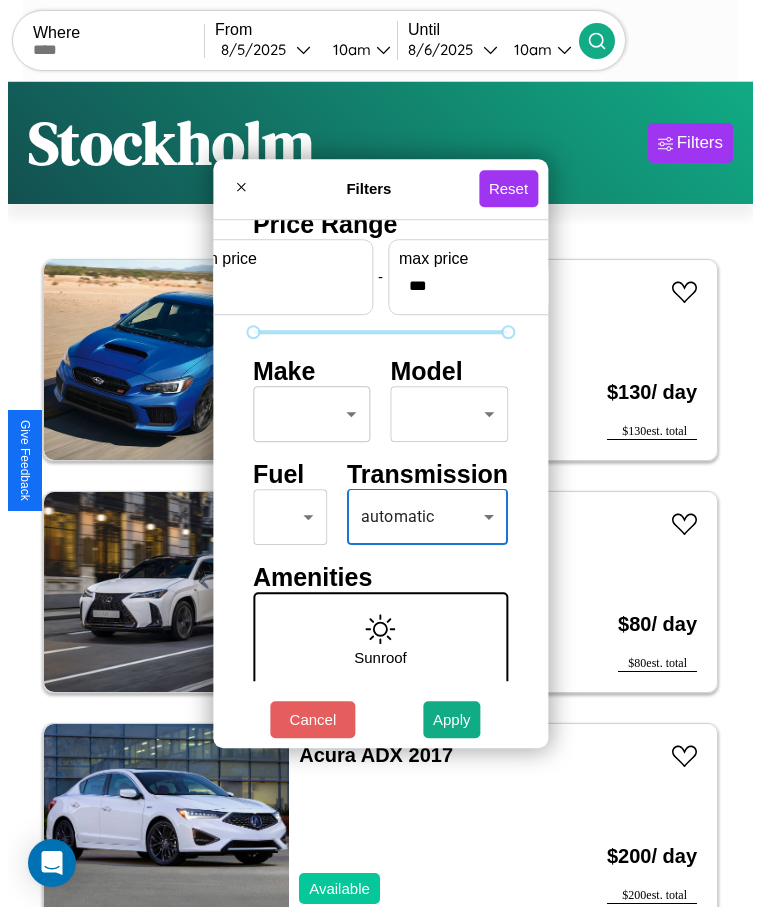 scroll, scrollTop: 0, scrollLeft: 0, axis: both 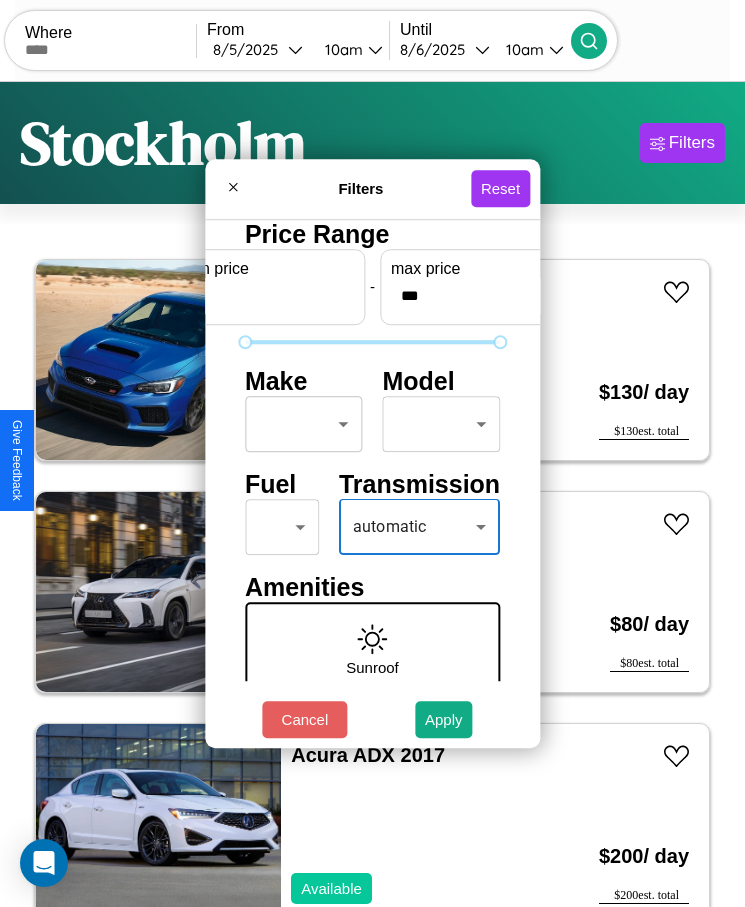 click on "CarGo Where From [DATE] [TIME] Until [DATE] [TIME] Become a Host Login Sign Up [CITY] Filters 130  cars in this area These cars can be picked up in this city. Subaru   XV CrossTrek   2024 Available $ 130  / day $ 130  est. total Lexus   NX   2023 Available $ 80  / day $ 80  est. total Acura   ADX   2017 Available $ 200  / day $ 200  est. total Mazda   Mazda5   2017 Unavailable $ 150  / day $ 150  est. total Mercedes   B-Class   2024 Available $ 180  / day $ 180  est. total Ford   Medford Steel   2022 Available $ 70  / day $ 70  est. total Ford   Milford Welding & Manufacturing Inc.   2024 Unavailable $ 120  / day $ 120  est. total Subaru   BRZ   2022 Available $ 180  / day $ 180  est. total Maserati   Quattroporte   2024 Available $ 110  / day $ 110  est. total Mazda   Mazda5   2014 Available $ 120  / day $ 120  est. total Fiat   500X   2016 Available $ 150  / day $ 150  est. total Dodge   Charger   2014 Available $ 40  / day $ 40  est. total Dodge   Charger   2020 Available $ 90  / day $ 90     $" at bounding box center [372, 478] 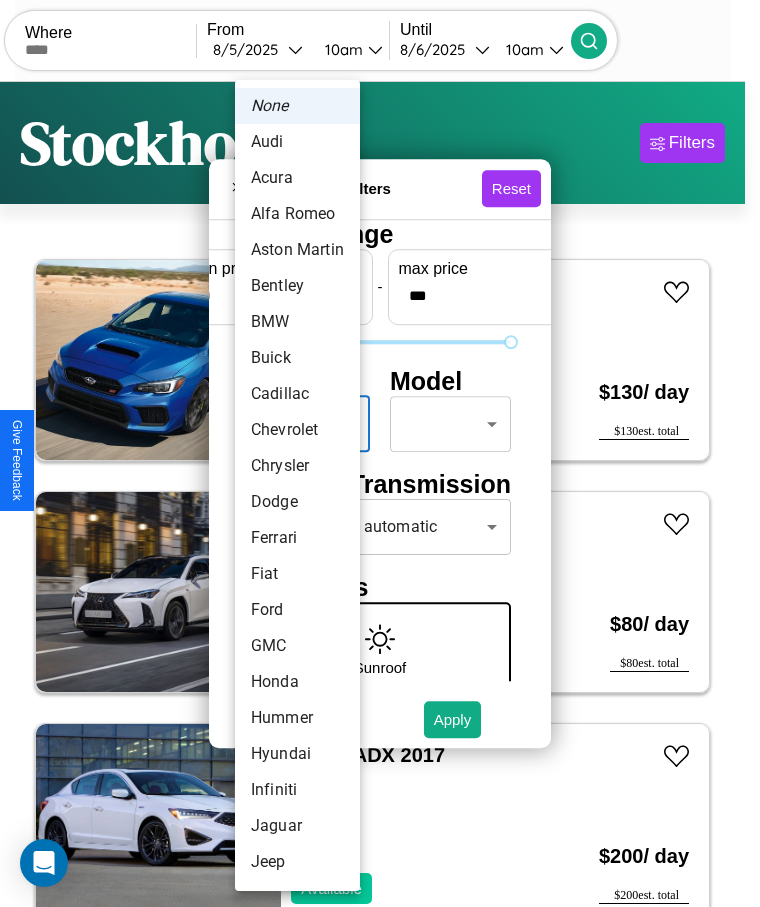 scroll, scrollTop: 17, scrollLeft: 0, axis: vertical 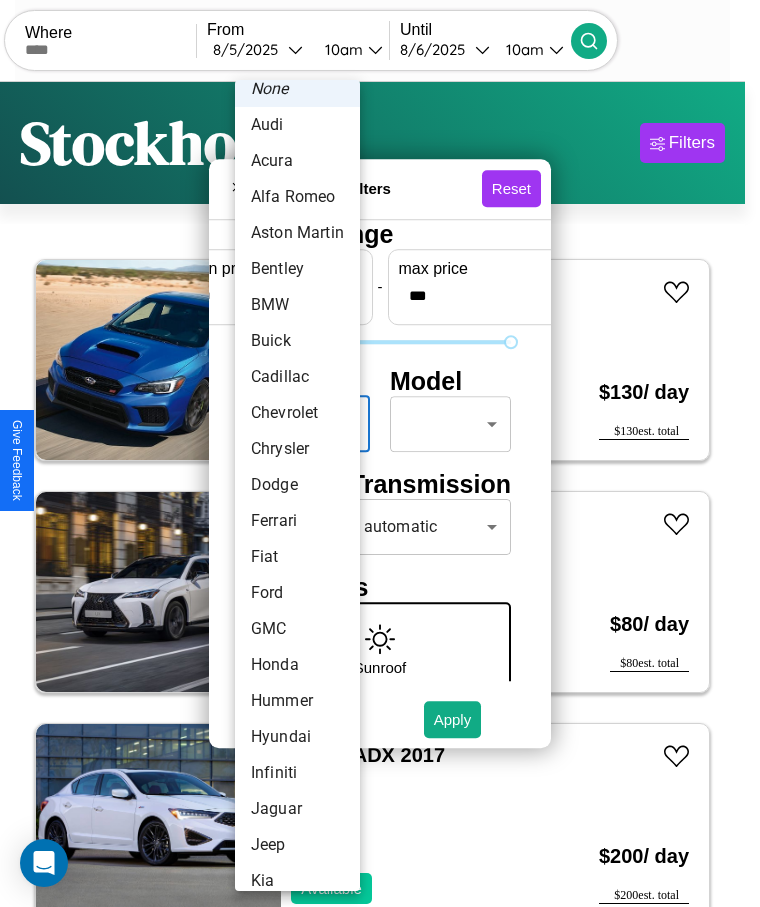 click on "Dodge" at bounding box center [297, 485] 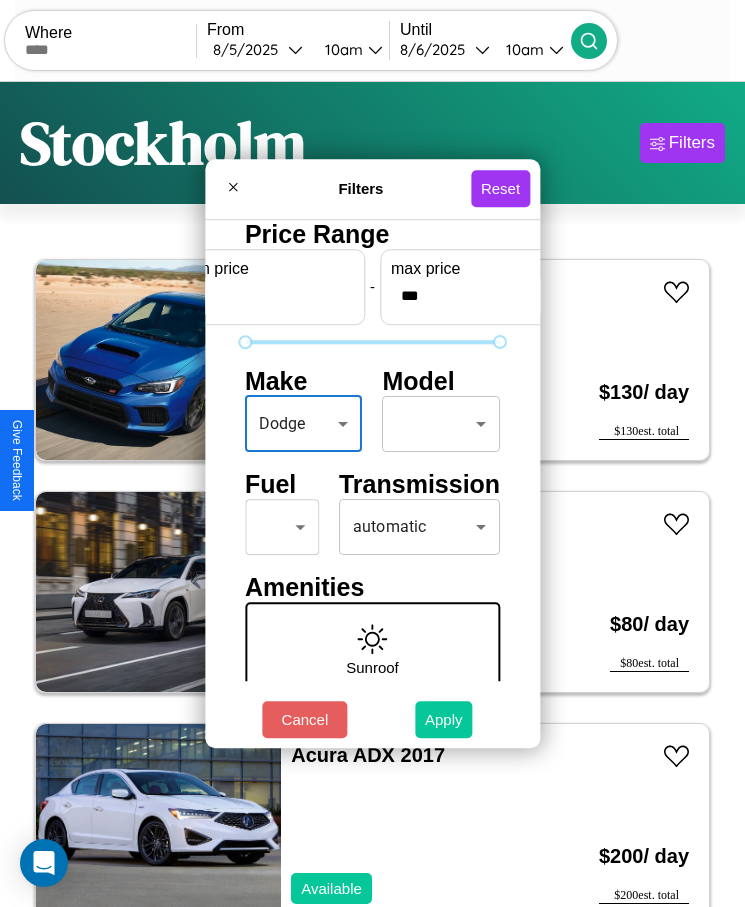 click on "Apply" at bounding box center [444, 719] 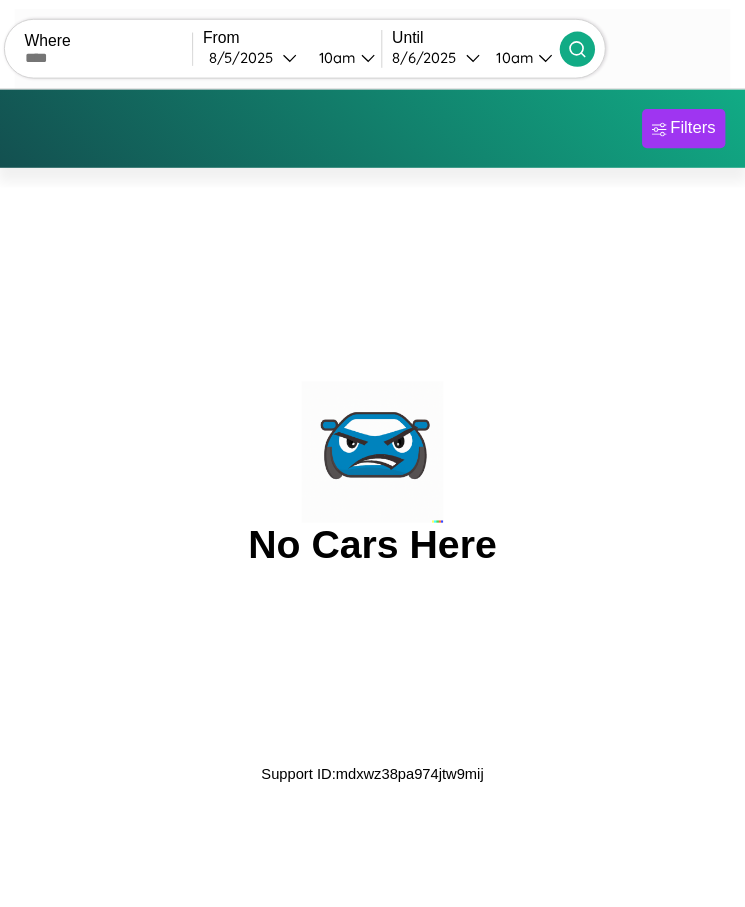 scroll, scrollTop: 0, scrollLeft: 0, axis: both 